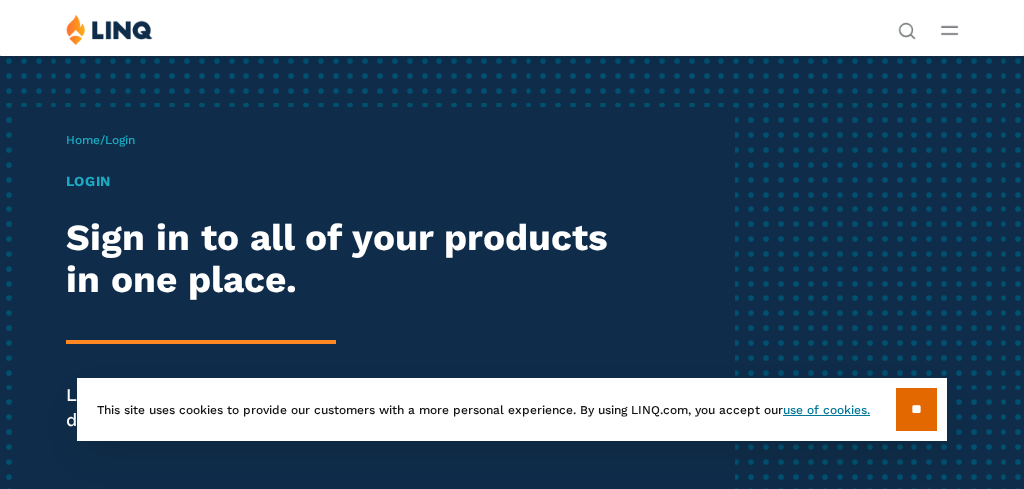 scroll, scrollTop: 0, scrollLeft: 0, axis: both 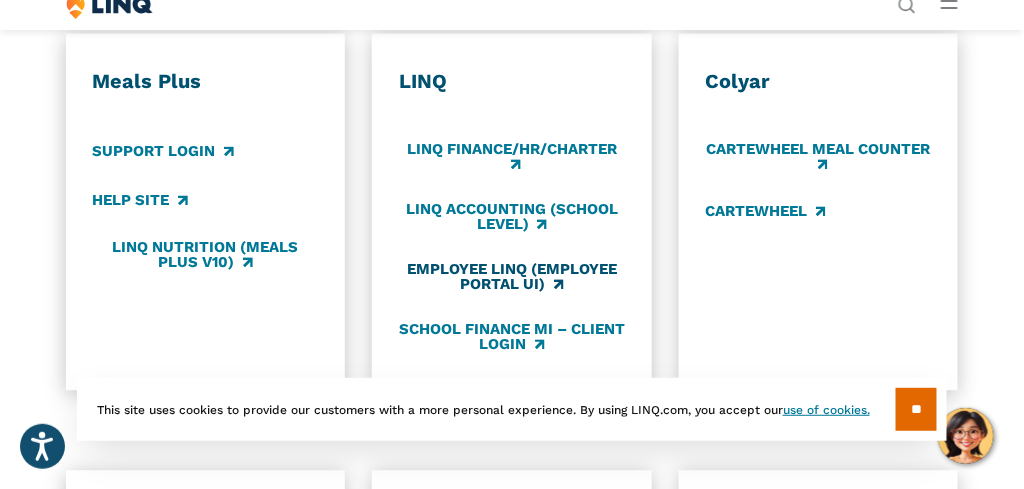 click on "Employee LINQ (Employee Portal UI)" at bounding box center [512, 276] 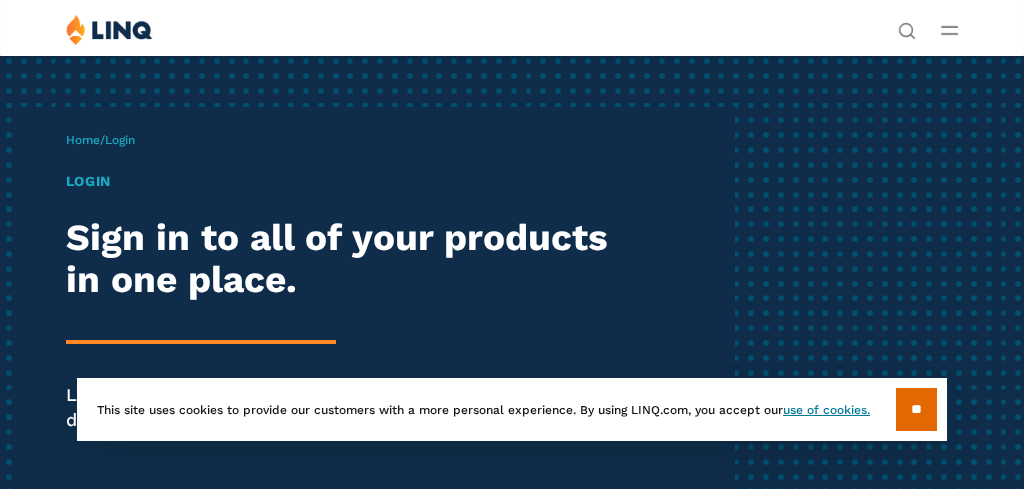 scroll, scrollTop: 0, scrollLeft: 0, axis: both 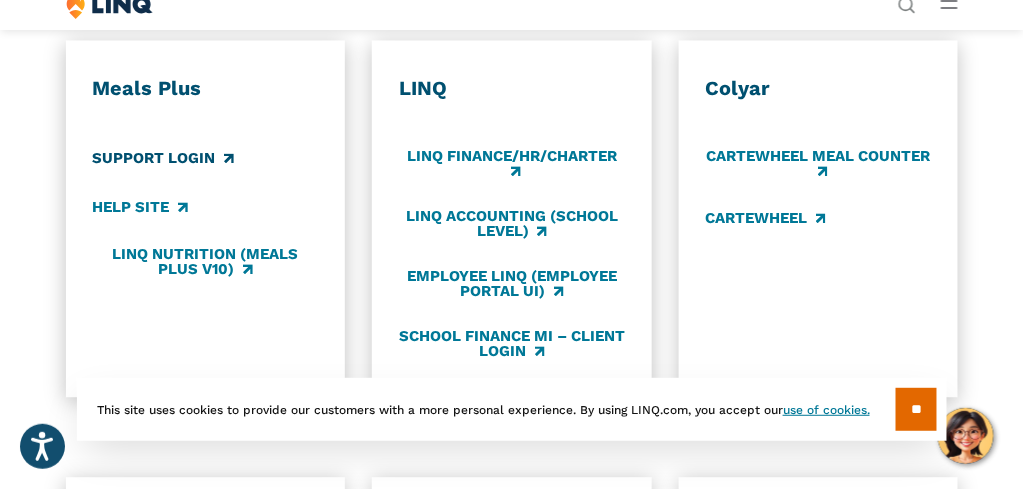 click on "Support Login" at bounding box center (162, 158) 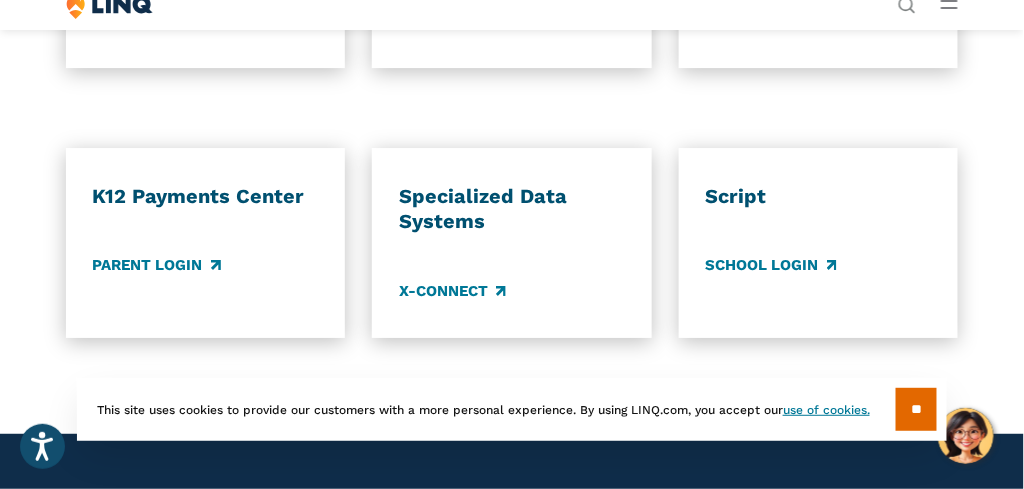 scroll, scrollTop: 1586, scrollLeft: 0, axis: vertical 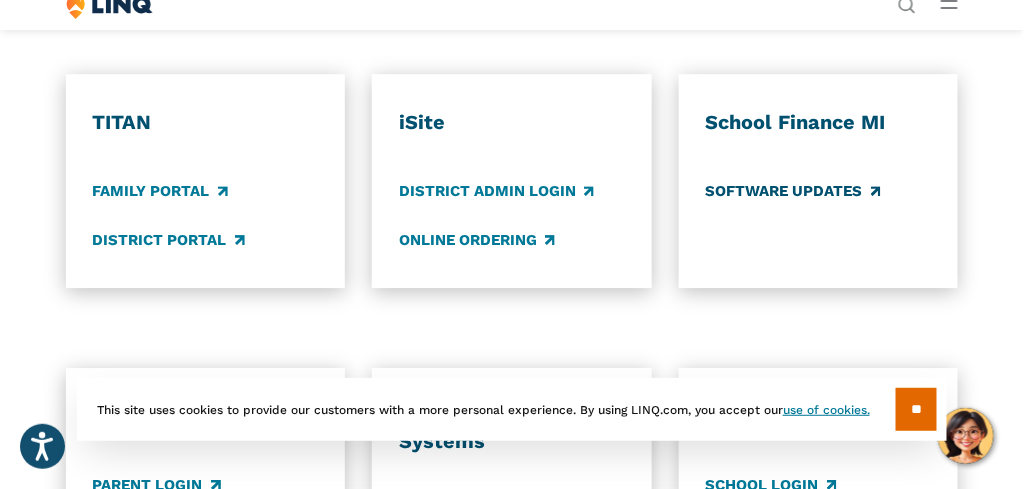 click on "Software Updates" at bounding box center [793, 192] 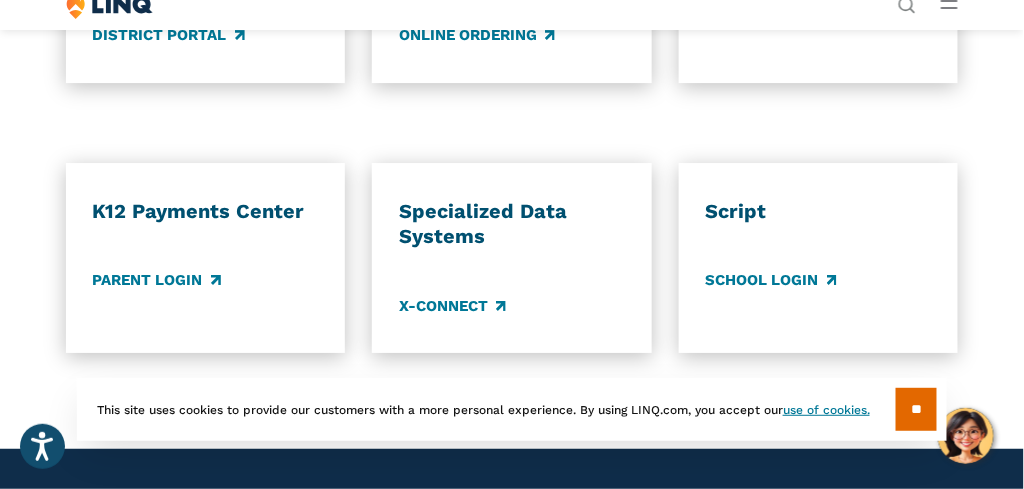 scroll, scrollTop: 1592, scrollLeft: 0, axis: vertical 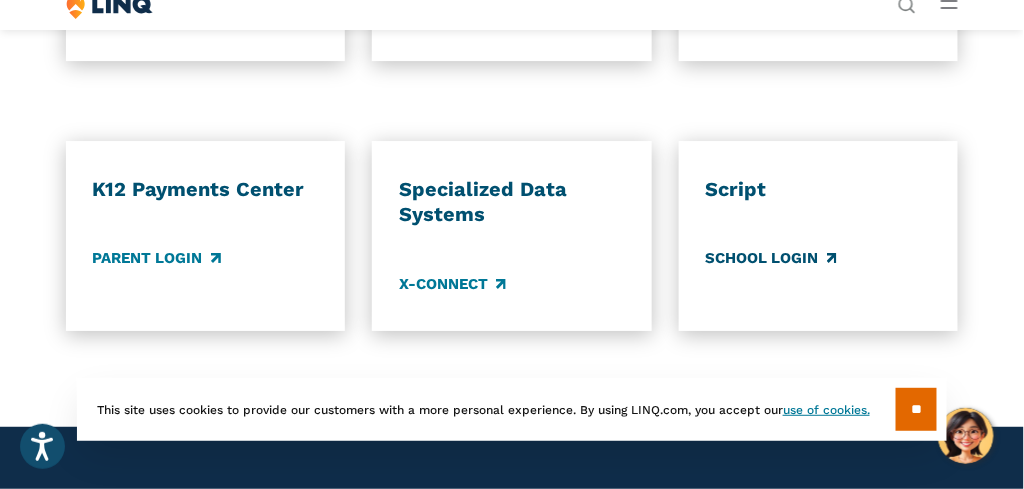 click on "School Login" at bounding box center (771, 258) 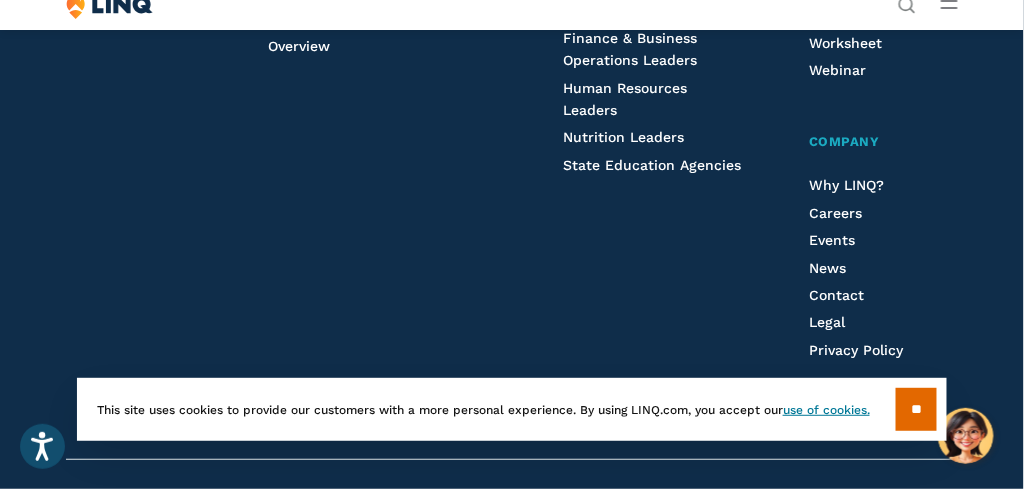 scroll, scrollTop: 2418, scrollLeft: 0, axis: vertical 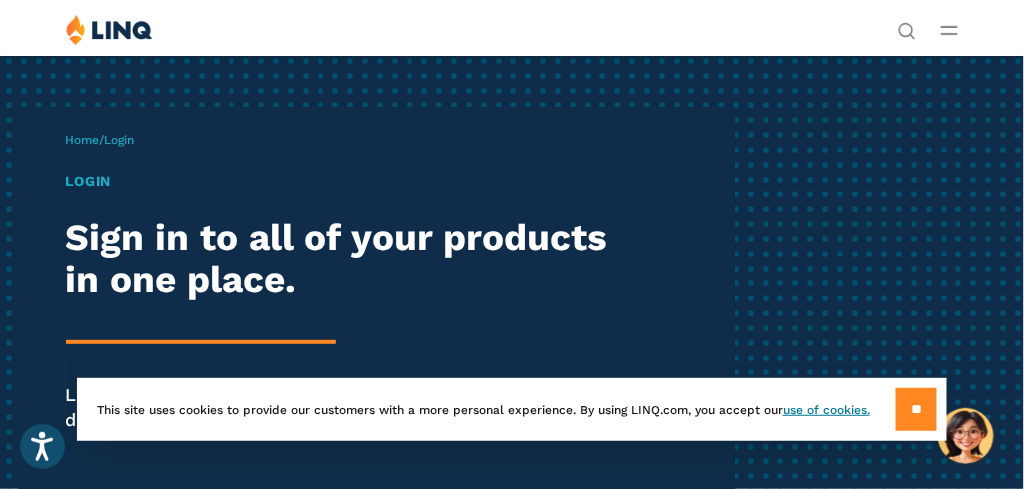 click on "**" at bounding box center (916, 409) 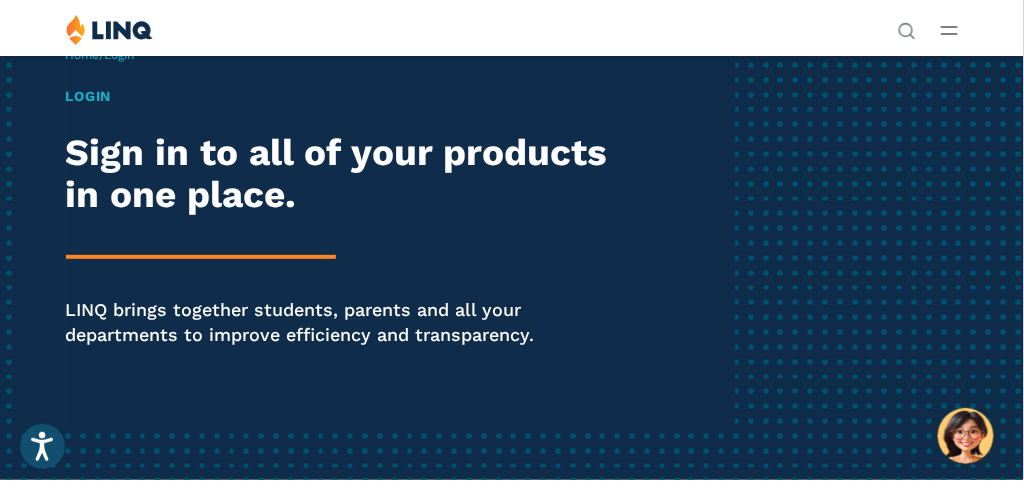 scroll, scrollTop: 0, scrollLeft: 0, axis: both 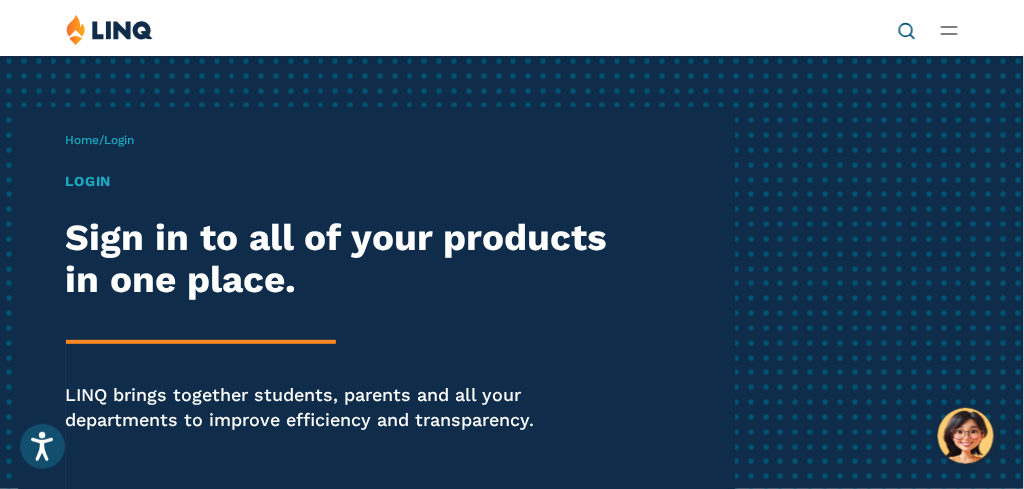 click 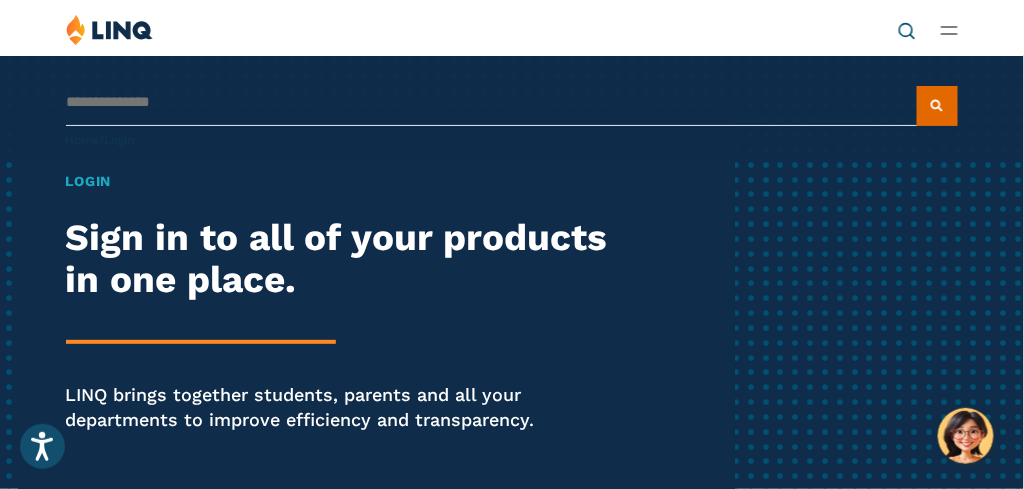 click on "Search for:" at bounding box center [512, 102] 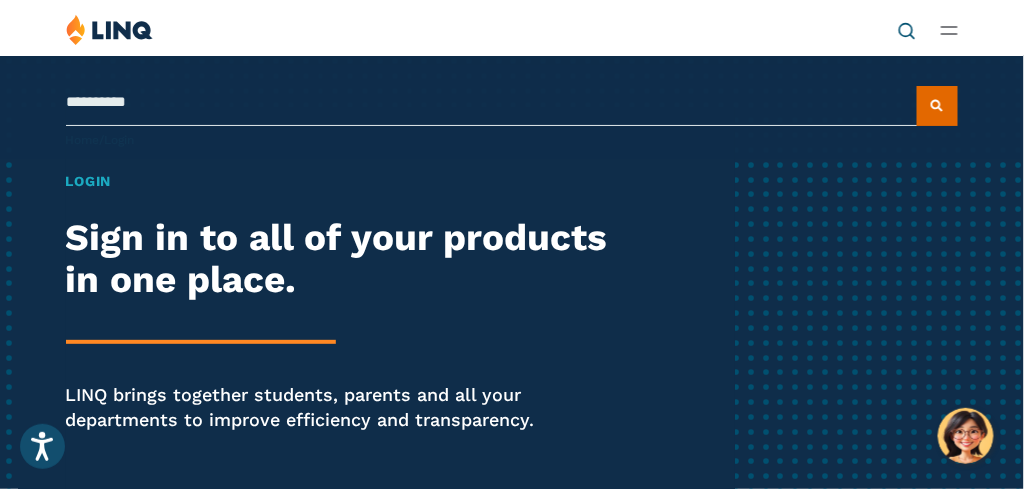 type on "**********" 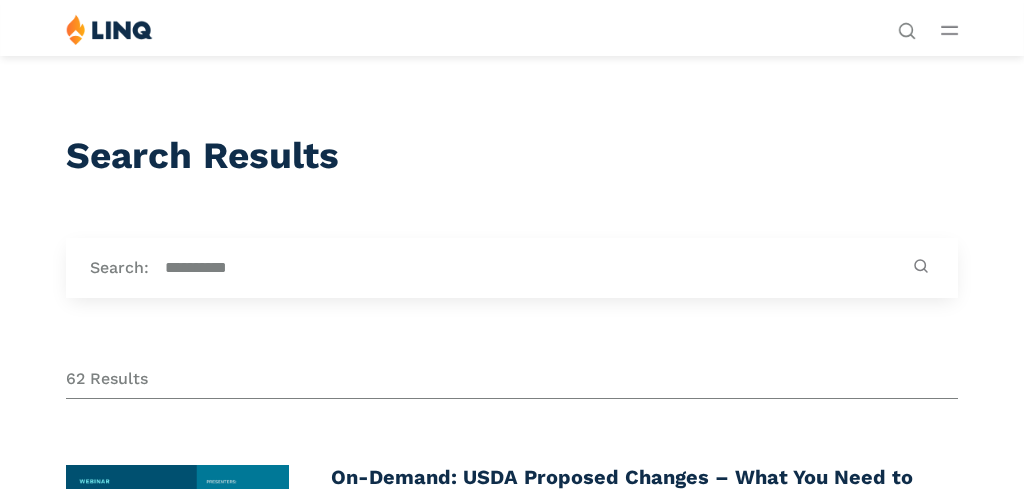 scroll, scrollTop: 0, scrollLeft: 0, axis: both 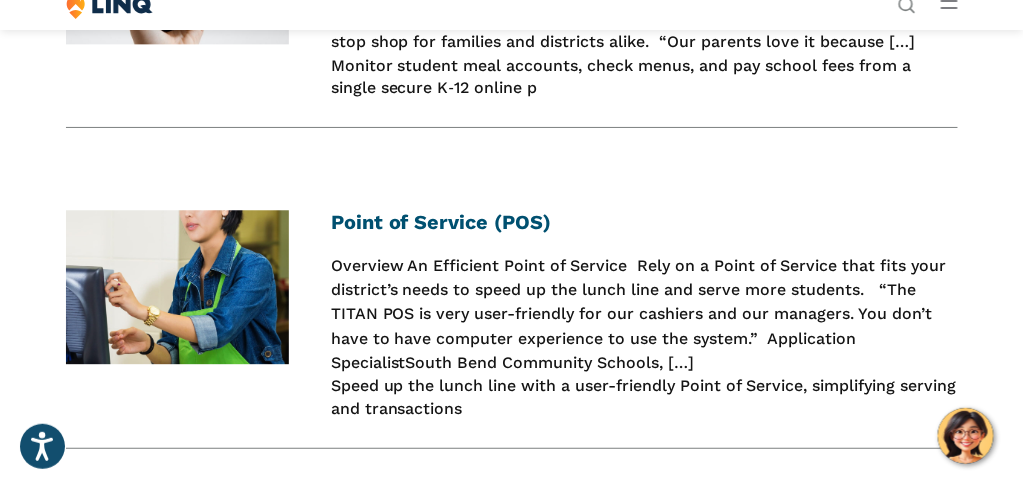click on "Point of Service (POS)" at bounding box center [441, 222] 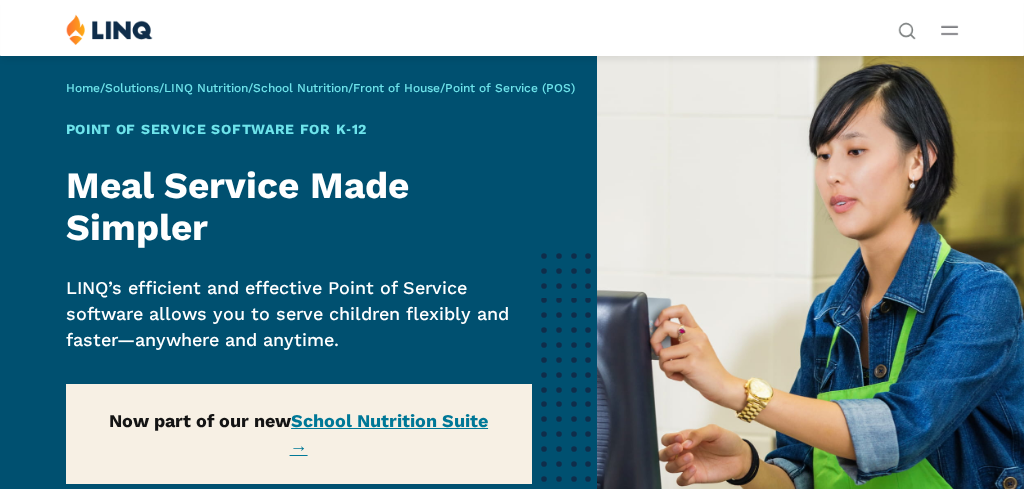 scroll, scrollTop: 0, scrollLeft: 0, axis: both 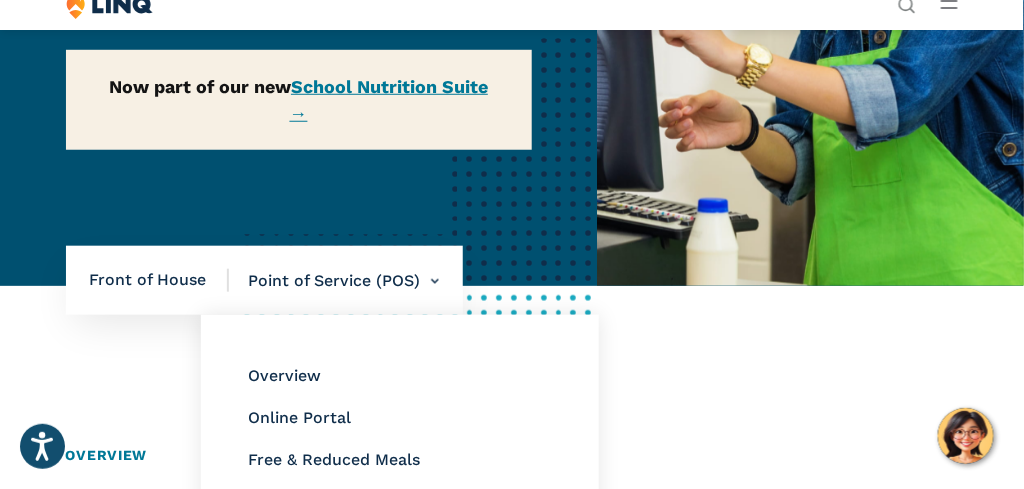 click on "Point of Service (POS)
Overview
Online Portal
Free & Reduced Meals
Point of Service (POS)" at bounding box center [334, 281] 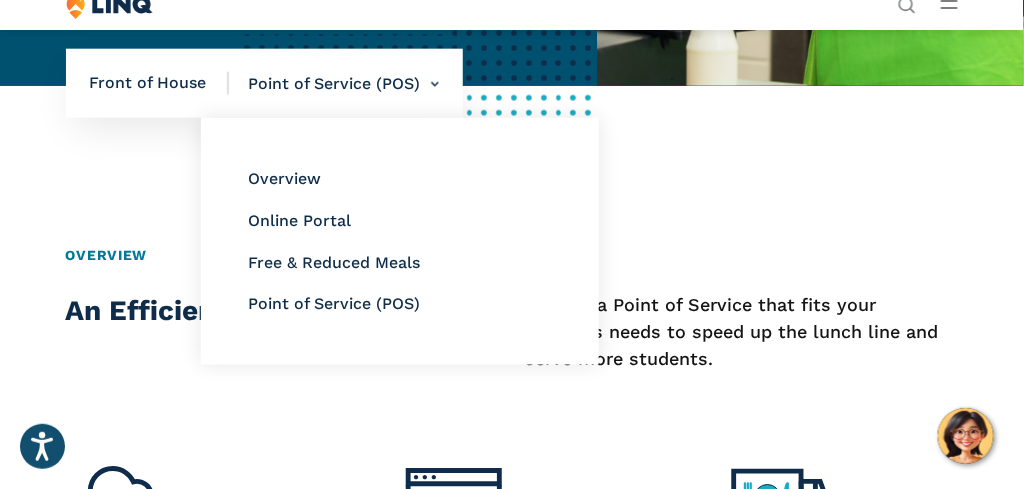 scroll, scrollTop: 533, scrollLeft: 0, axis: vertical 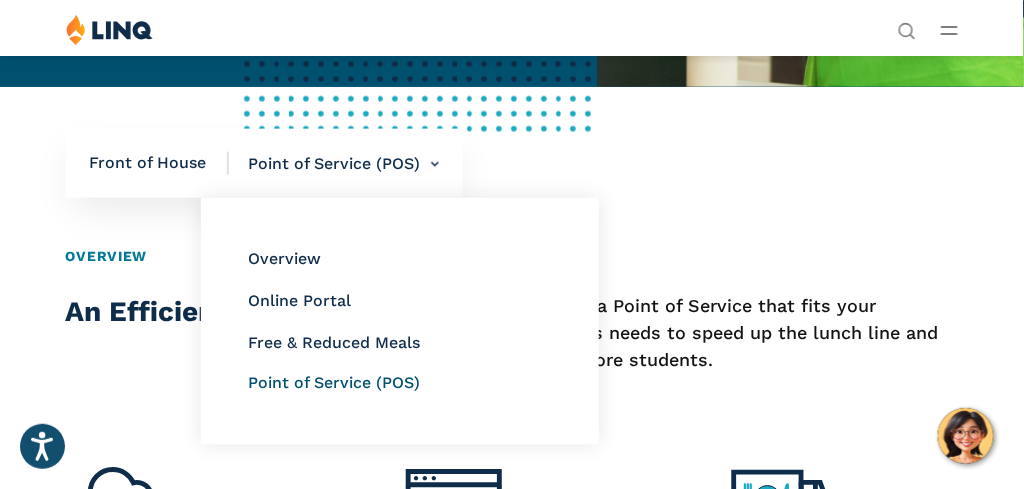 click on "Point of Service (POS)" at bounding box center [335, 382] 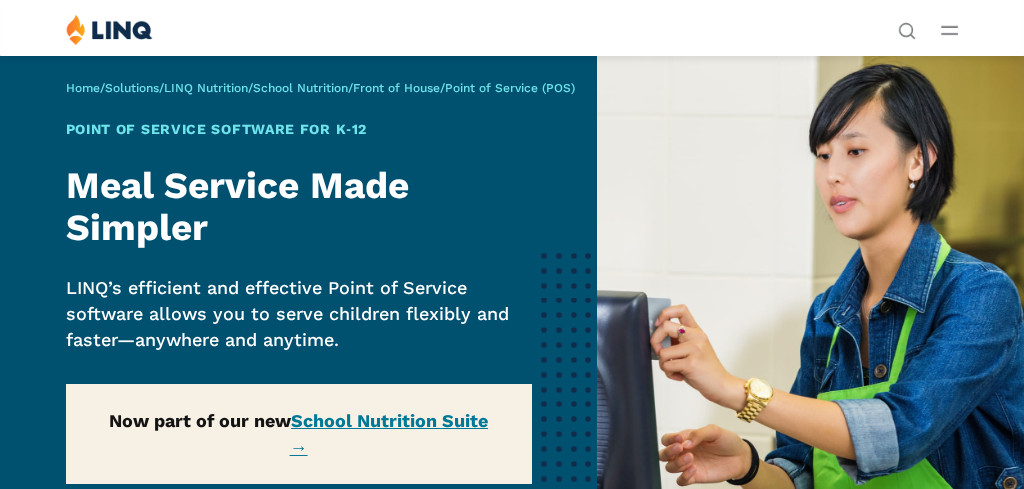 scroll, scrollTop: 0, scrollLeft: 0, axis: both 